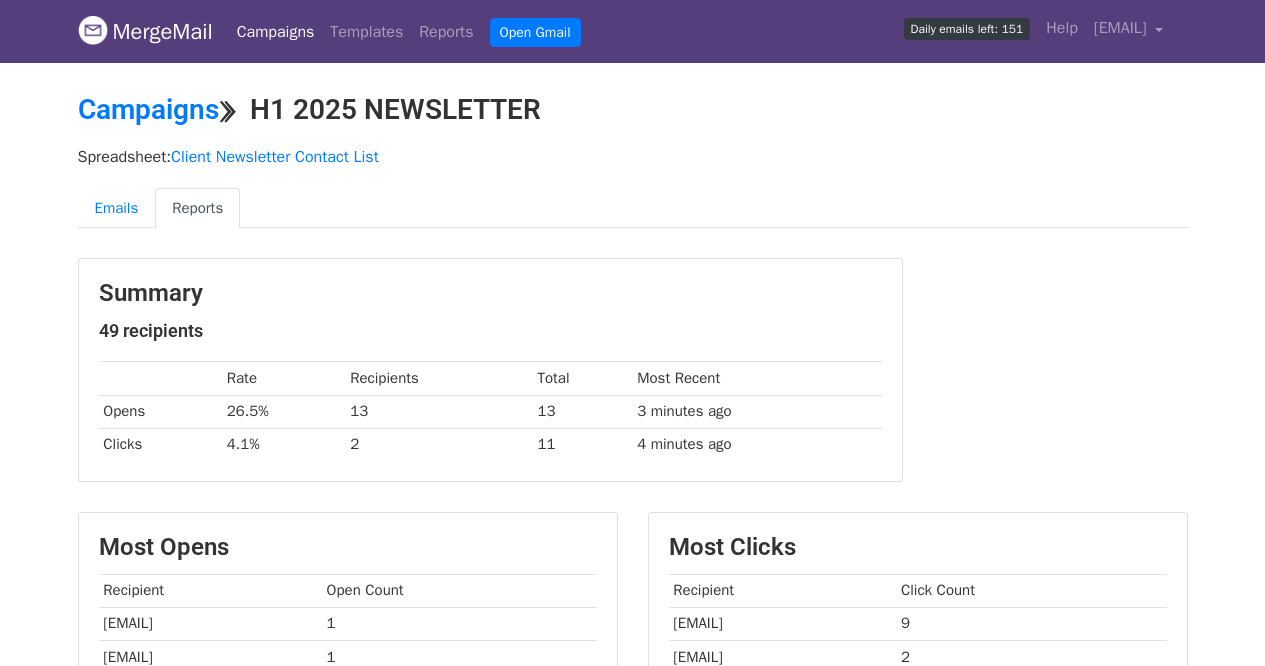 scroll, scrollTop: 322, scrollLeft: 0, axis: vertical 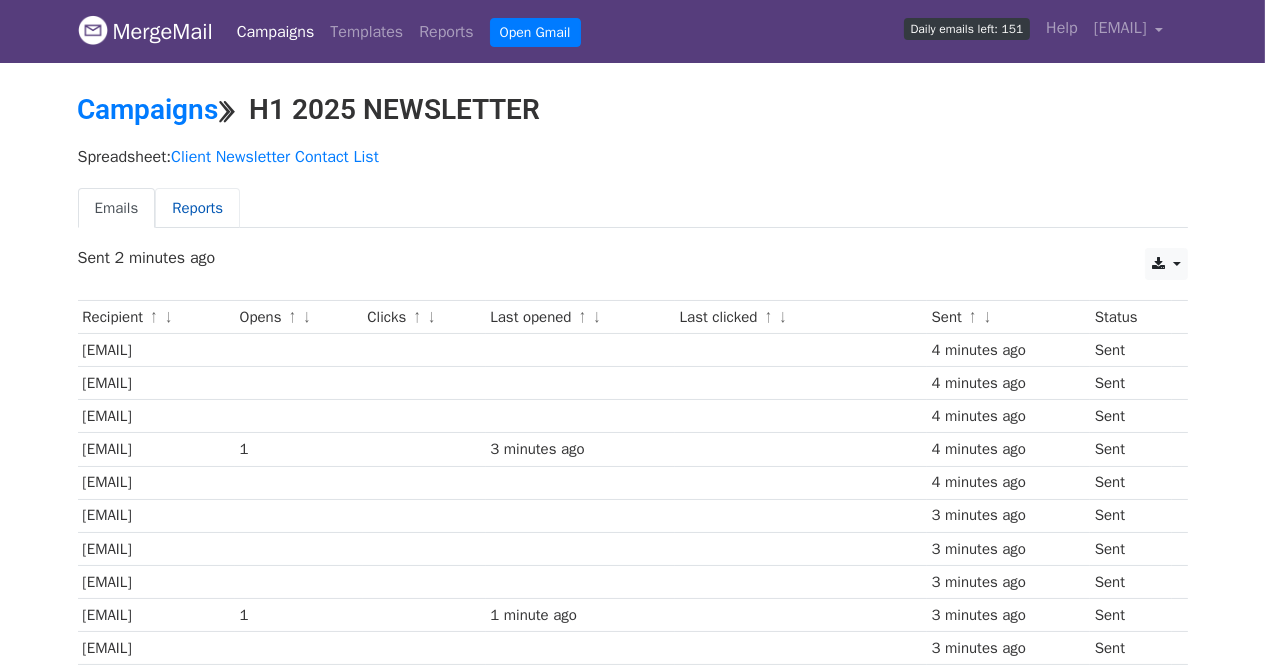 click on "Reports" at bounding box center (197, 208) 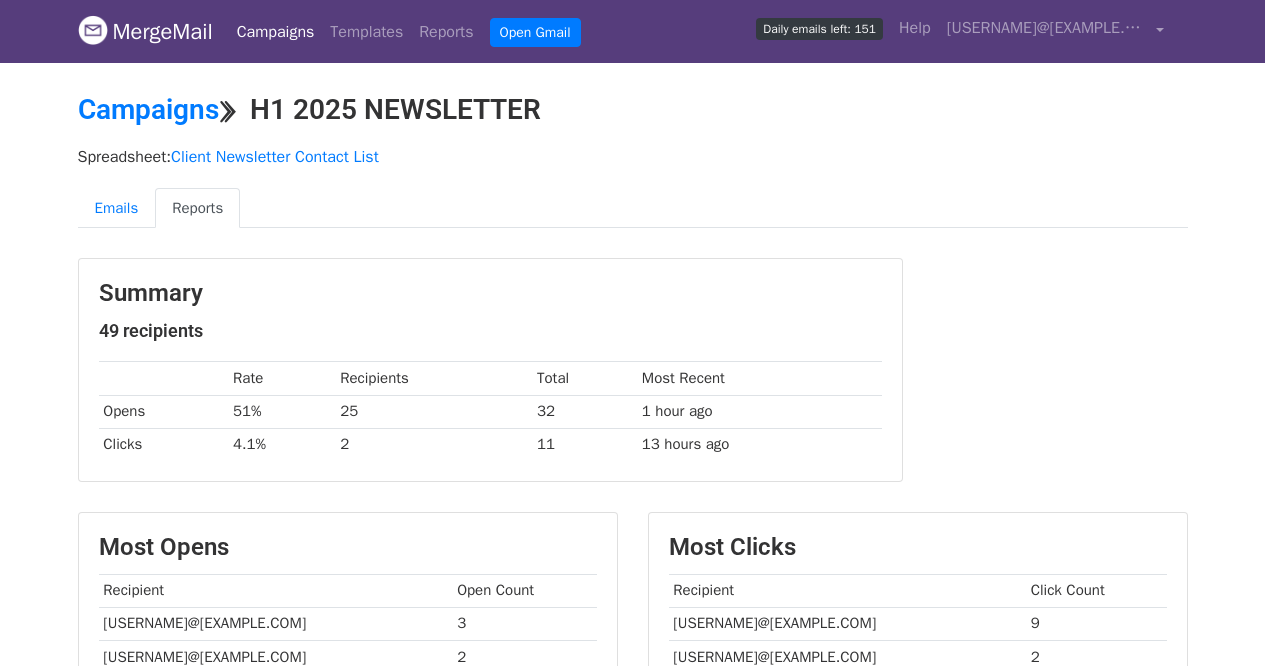 scroll, scrollTop: 0, scrollLeft: 0, axis: both 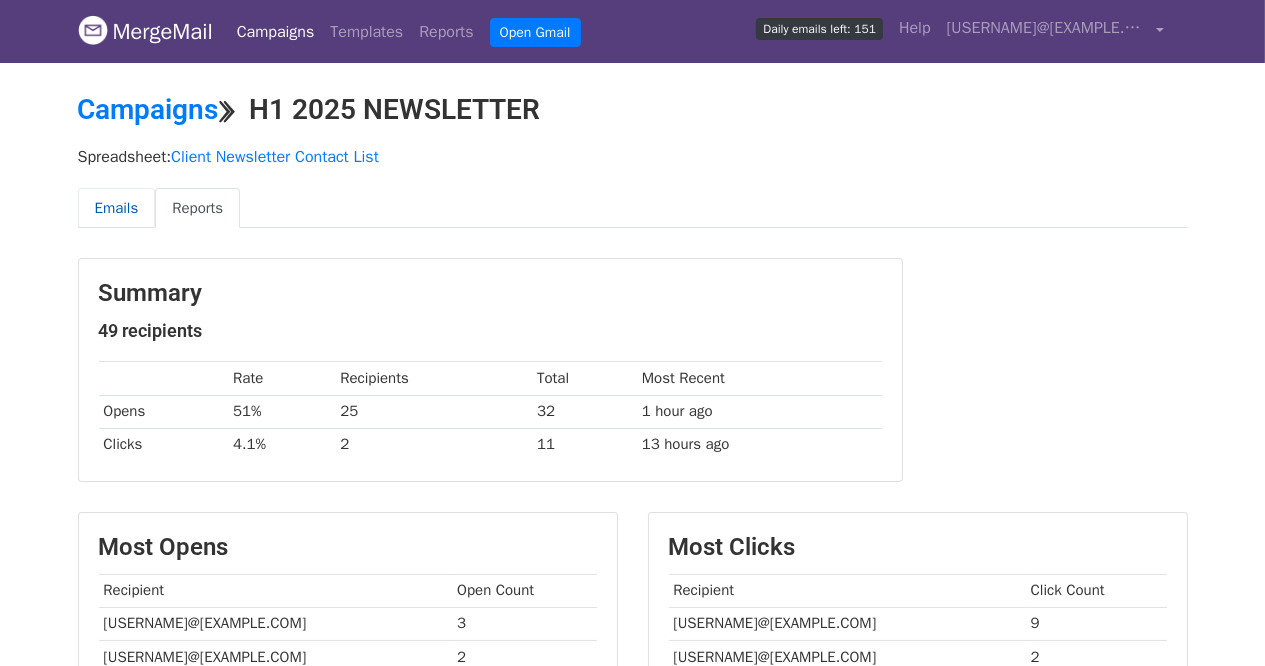 click on "Emails" at bounding box center [117, 208] 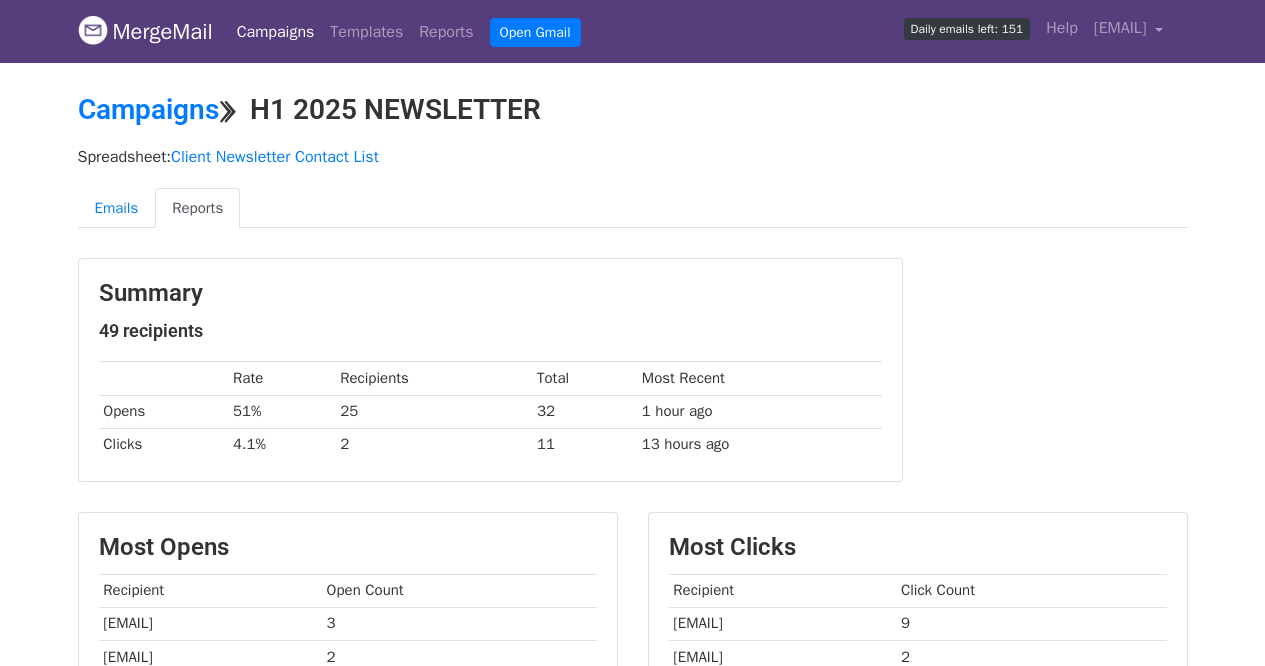 scroll, scrollTop: 0, scrollLeft: 0, axis: both 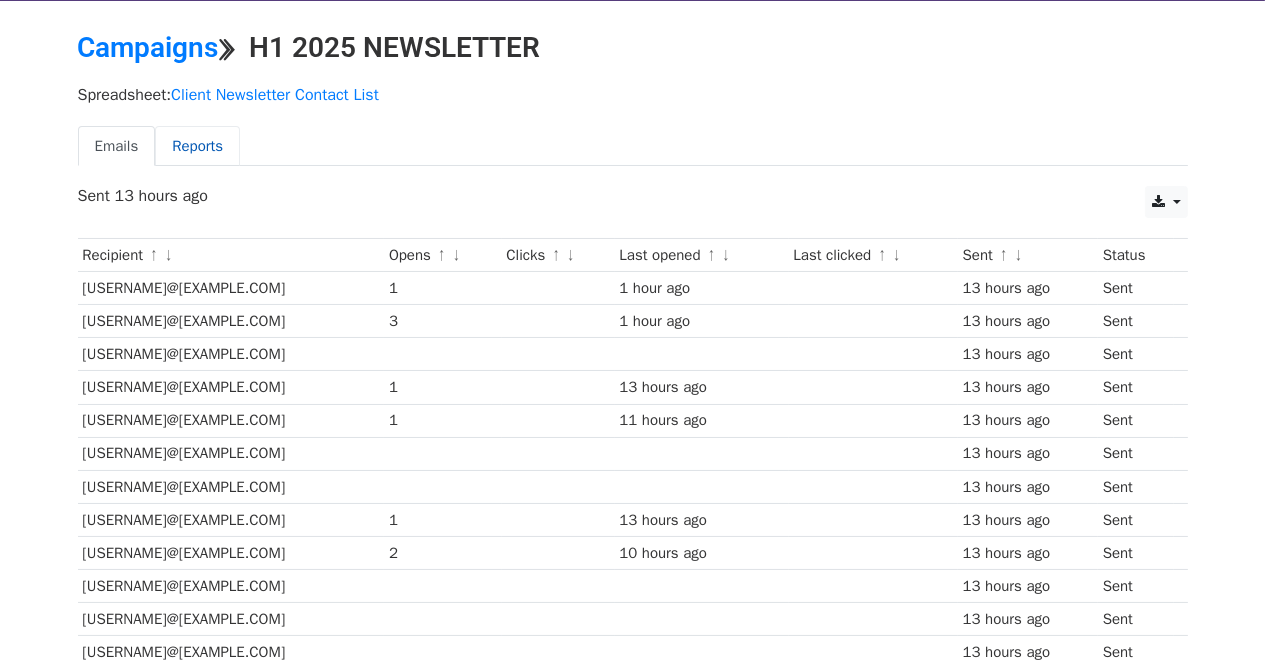 click on "Reports" at bounding box center (197, 146) 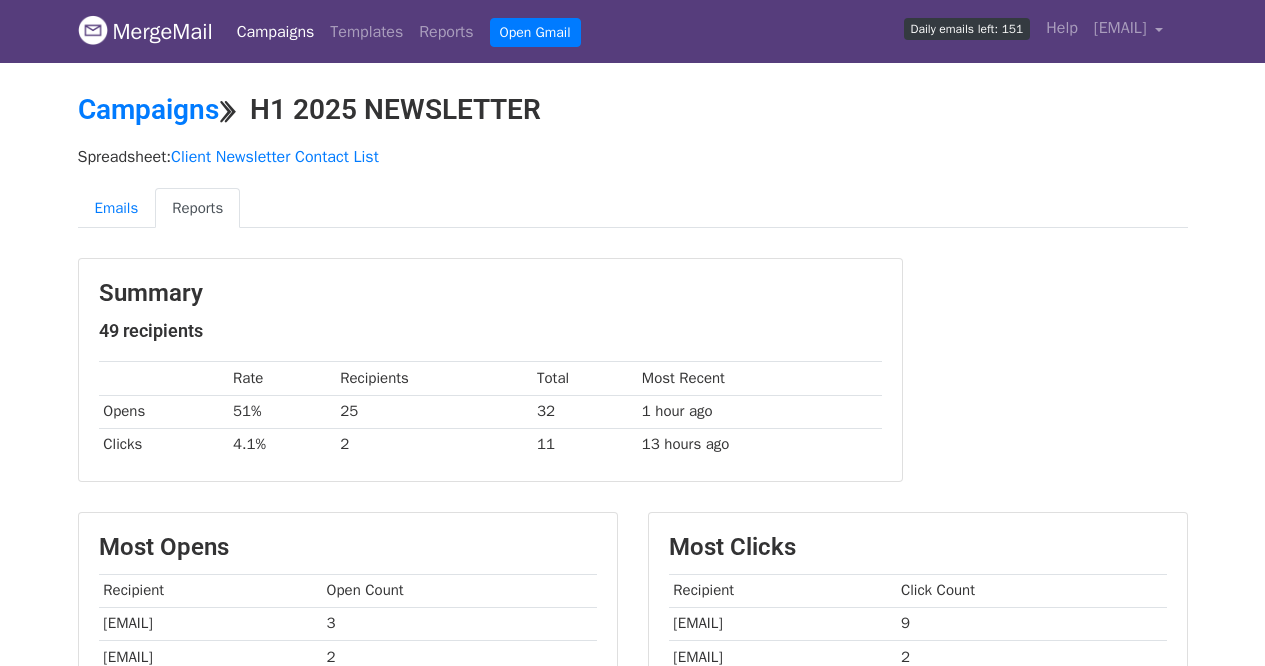 scroll, scrollTop: 0, scrollLeft: 0, axis: both 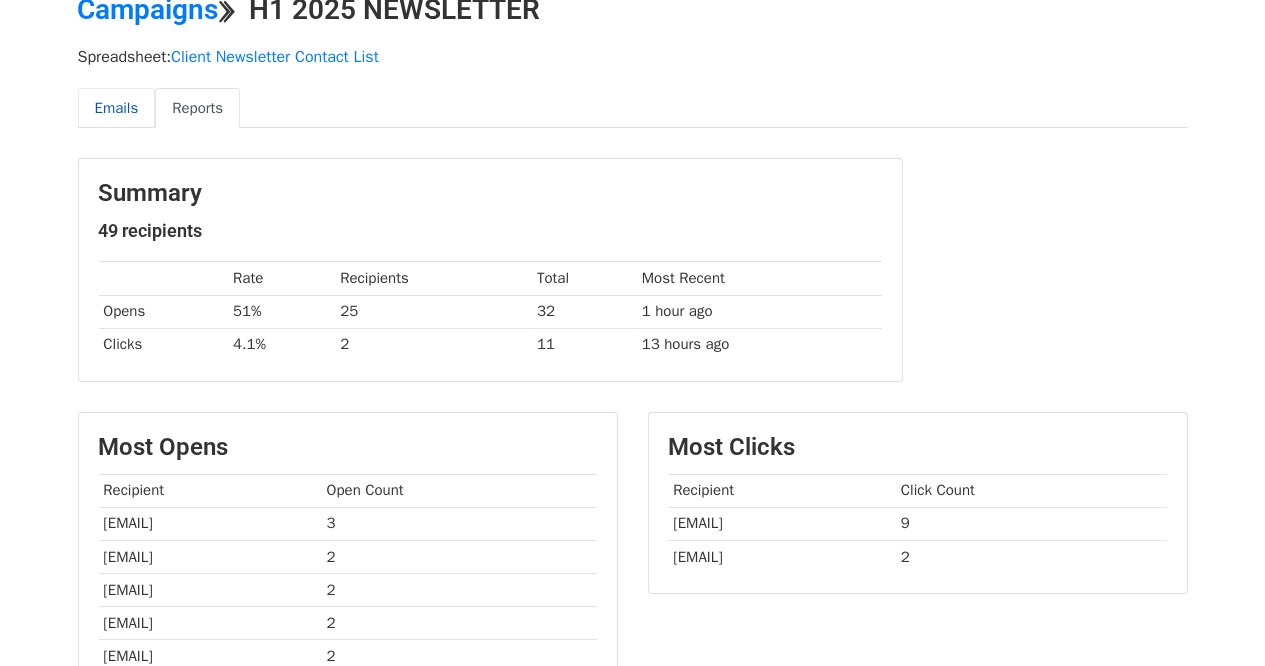 click on "Emails" at bounding box center [117, 108] 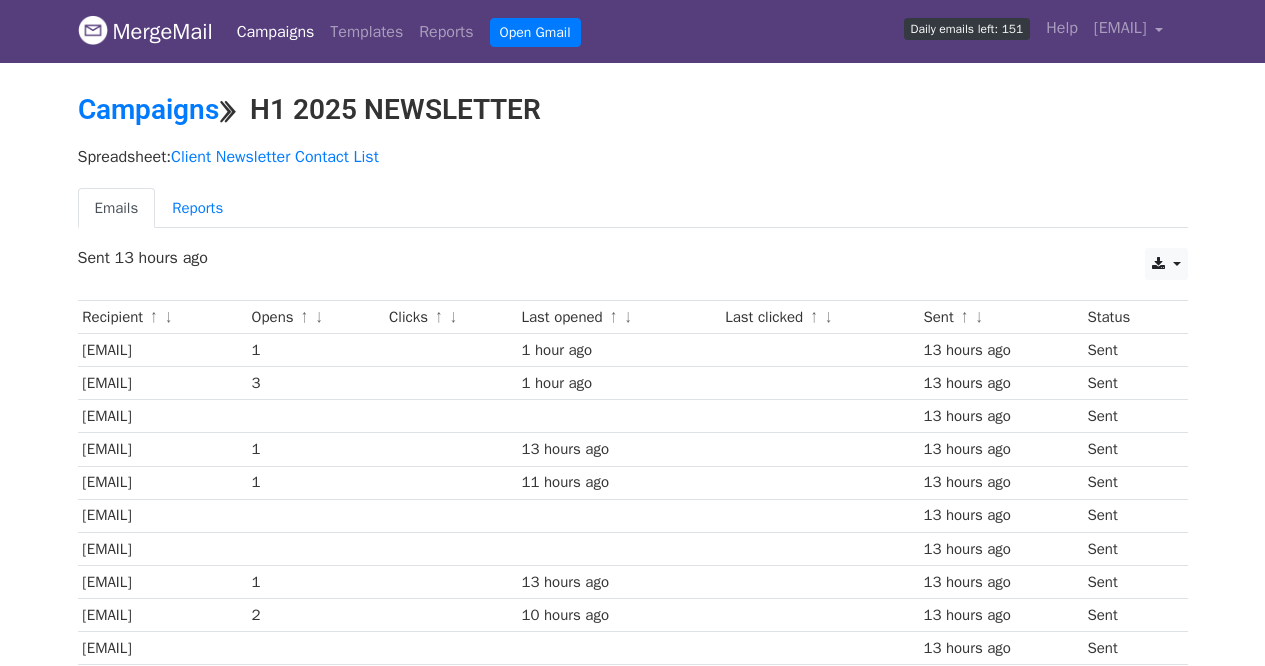 scroll, scrollTop: 0, scrollLeft: 0, axis: both 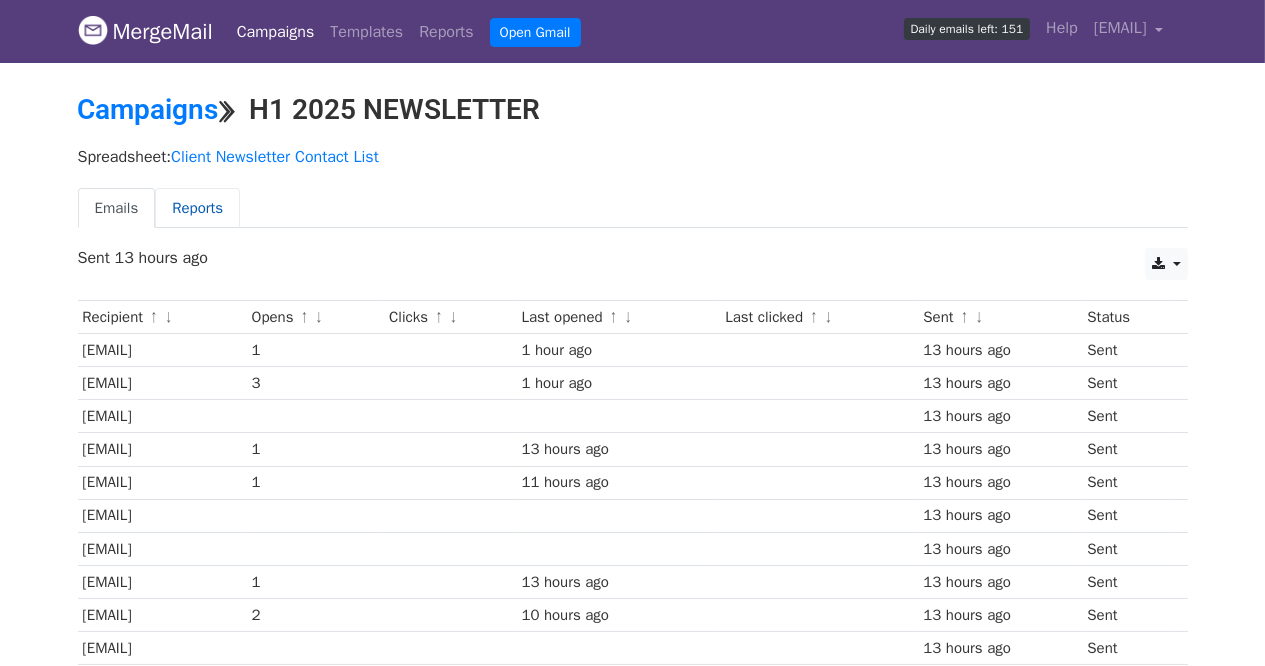 click on "Reports" at bounding box center (197, 208) 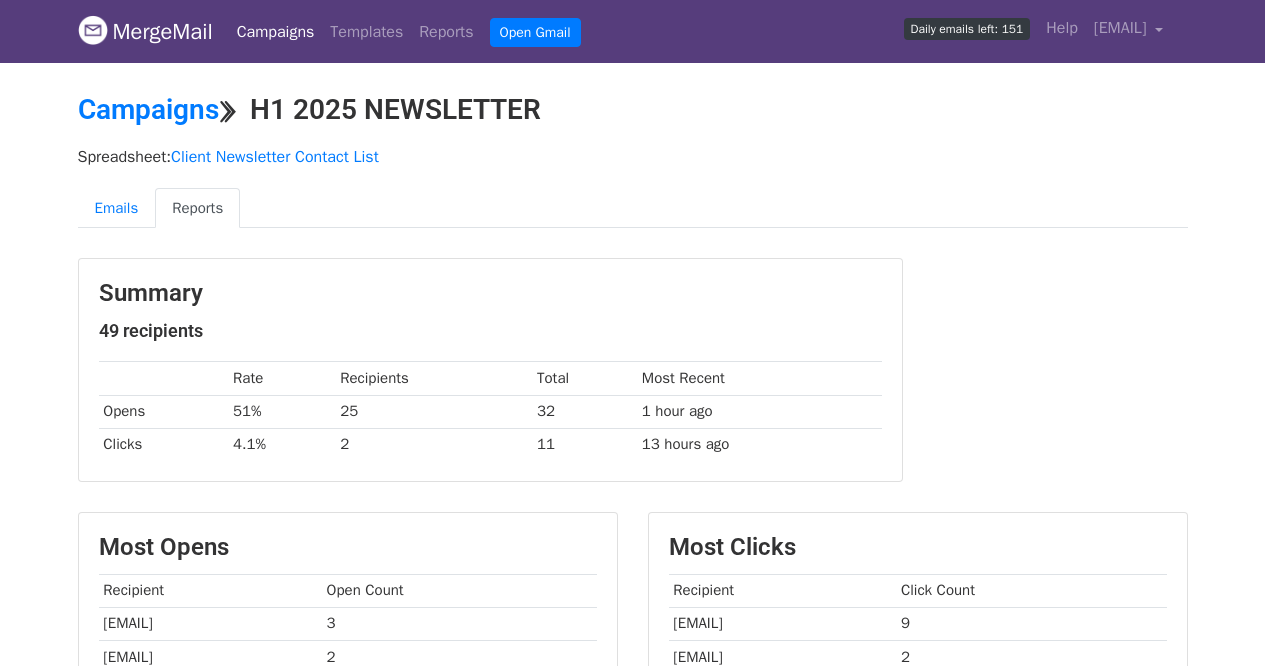 scroll, scrollTop: 0, scrollLeft: 0, axis: both 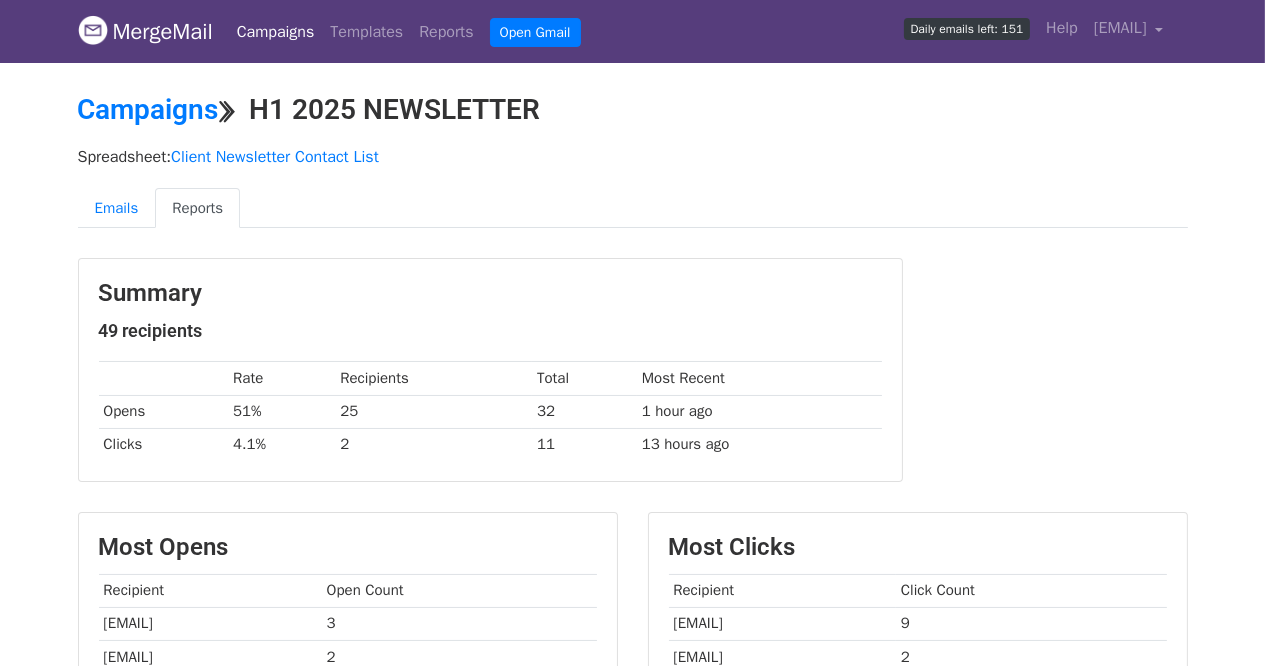 click on "MergeMail
Campaigns
Templates
Reports
Open Gmail
Daily emails left: 151
Help
[EMAIL]
Account
Unsubscribes
Integrations
Notification Settings
Sign out
New Features
You're all caught up!
Scheduled Campaigns
Schedule your emails to be sent later.
Read more
Account Reports
View reports across all of your campaigns to find highly-engaged recipients and to see which templates and campaigns have the most clicks and opens.
Read more
View my reports
Template Editor
Create beautiful emails using our powerful template editor.
Read more
View my templates
Campaigns
⟫
H1 2025 NEWSLETTER
Spreadsheet:
Client Newsletter Contact List
Emails
Reports
Summary
49 recipients
Rate
Recipients
Total
Most Recent" at bounding box center [632, 701] 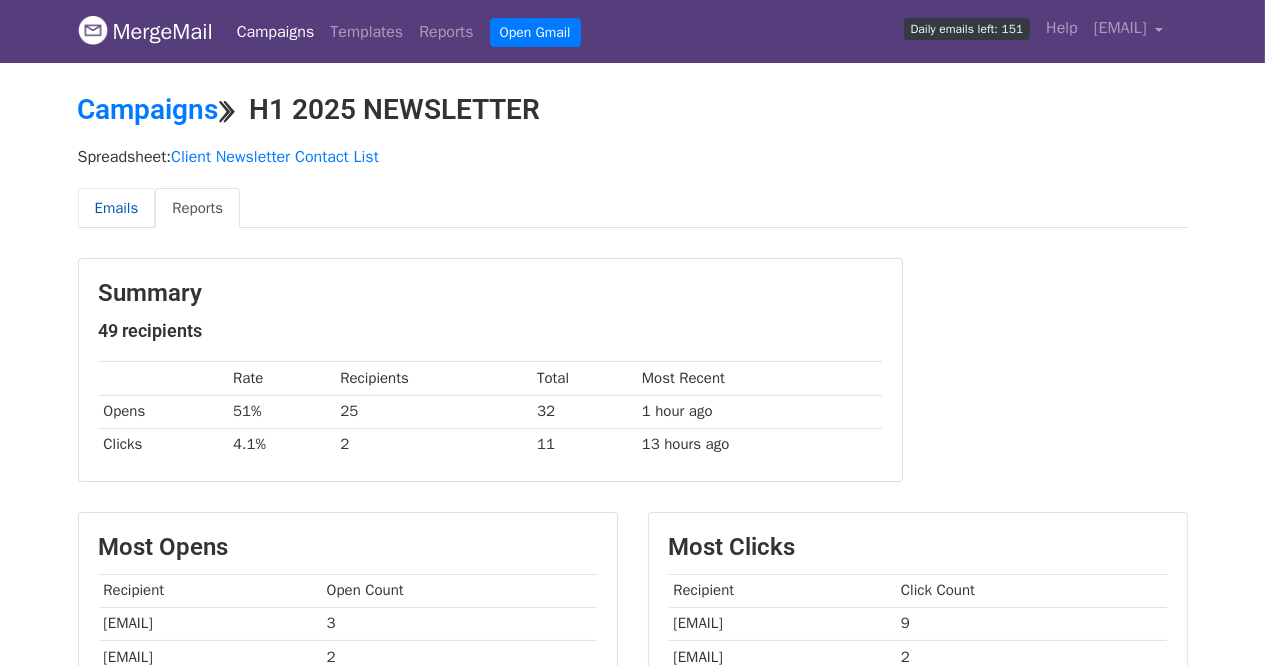 click on "Emails" at bounding box center (117, 208) 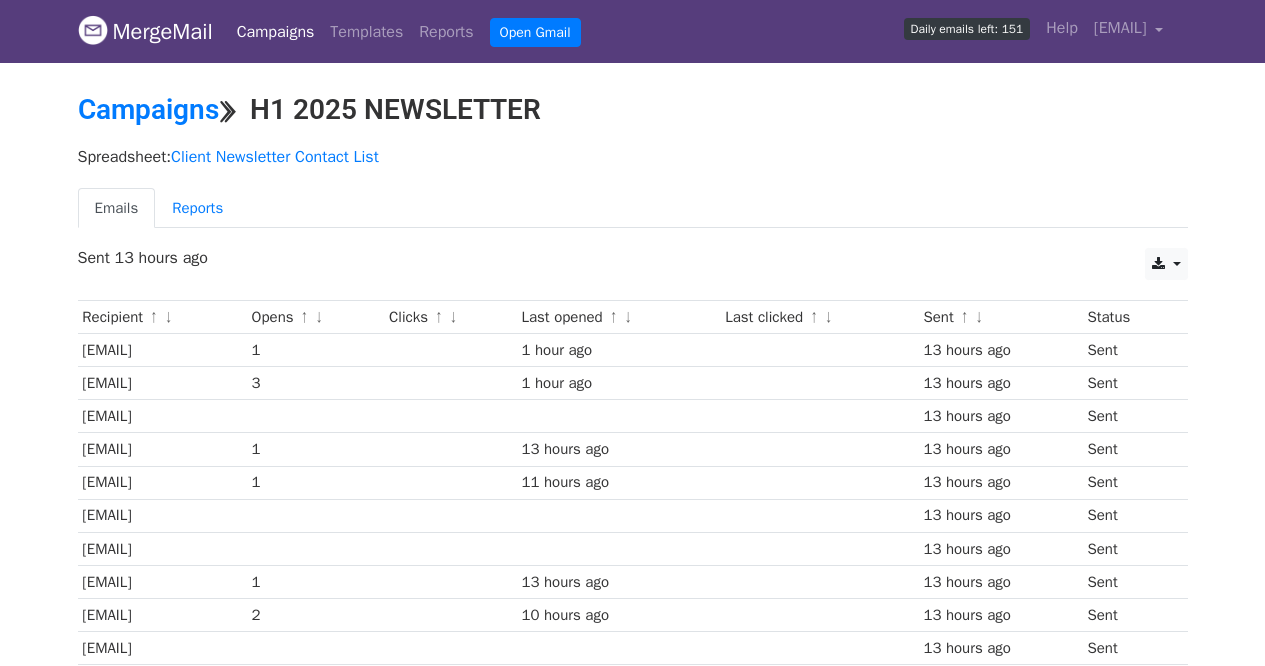 scroll, scrollTop: 0, scrollLeft: 0, axis: both 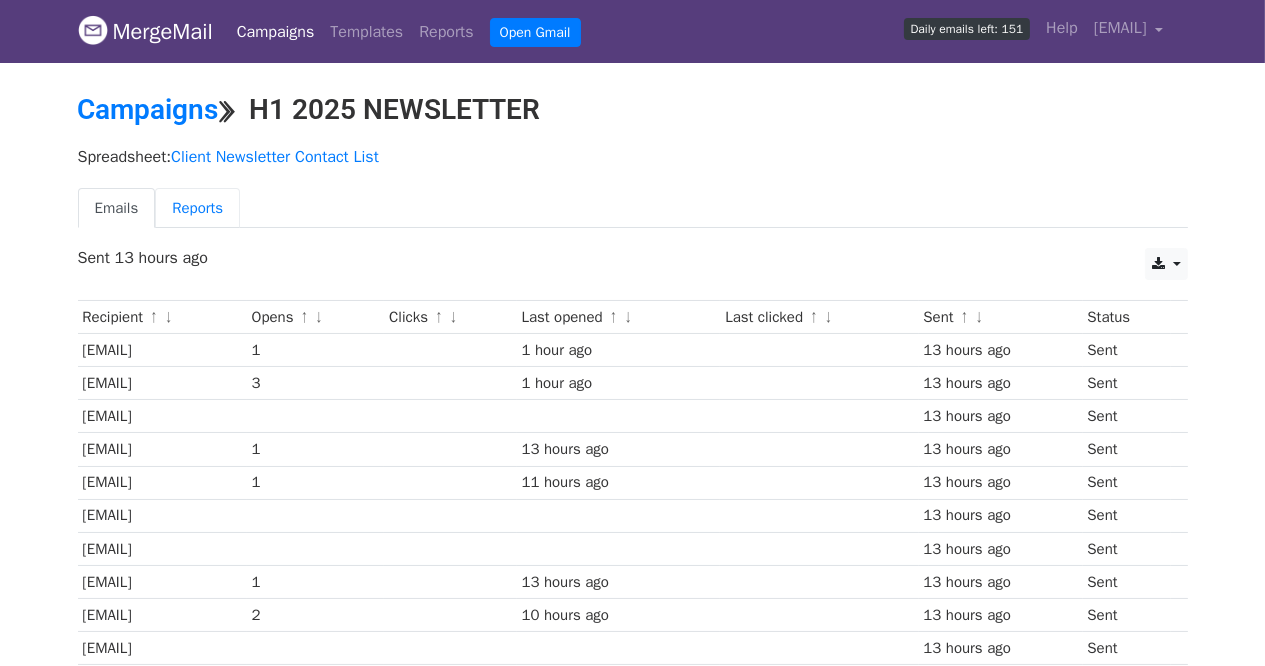 click on "Reports" at bounding box center (197, 208) 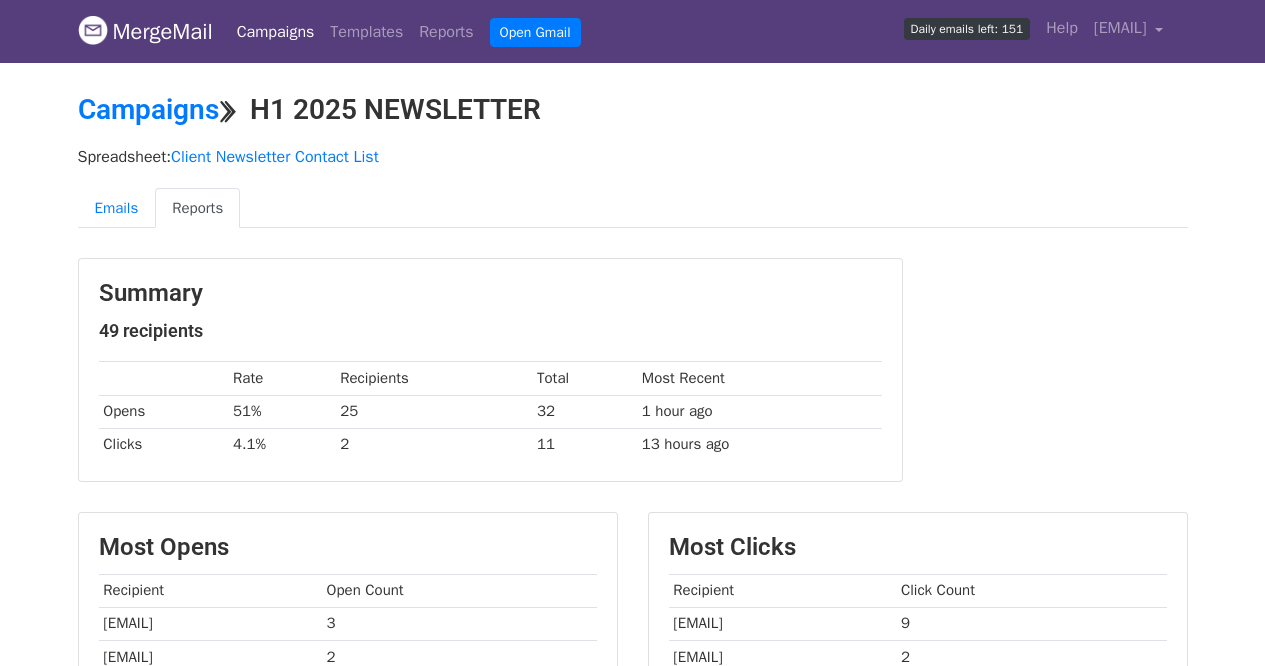 scroll, scrollTop: 0, scrollLeft: 0, axis: both 